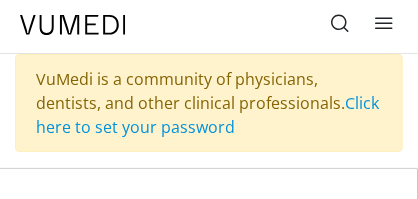 scroll, scrollTop: 150, scrollLeft: 0, axis: vertical 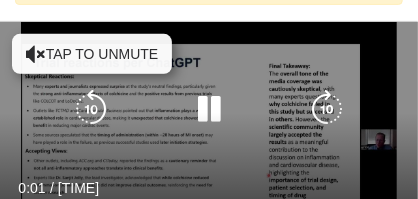 click on "Tap to unmute" at bounding box center (92, 54) 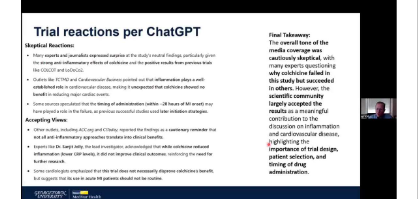 scroll, scrollTop: 200, scrollLeft: 0, axis: vertical 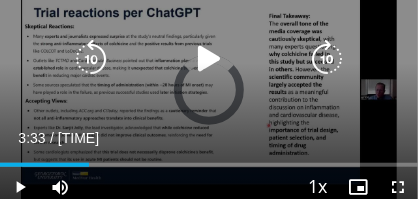 drag, startPoint x: 79, startPoint y: 165, endPoint x: 195, endPoint y: 174, distance: 116.34862 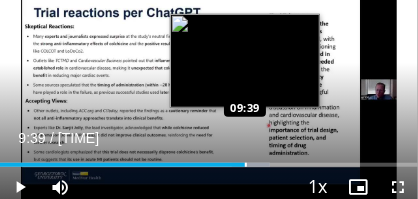 drag, startPoint x: 223, startPoint y: 164, endPoint x: 245, endPoint y: 162, distance: 22.090721 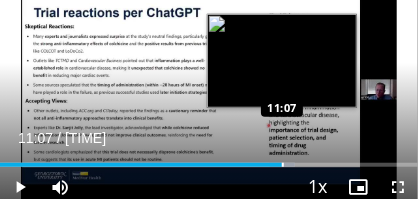drag, startPoint x: 245, startPoint y: 164, endPoint x: 282, endPoint y: 163, distance: 37.01351 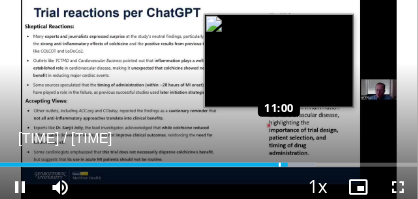 click on "Current Time  11:20 / Duration  16:29 Pause Skip Backward Skip Forward Mute 100% Loaded :  75.69% 11:21 11:00 Stream Type  LIVE Seek to live, currently behind live LIVE   1x Playback Rate 0.5x 0.75x 1x , selected 1.25x 1.5x 1.75x 2x Chapters Chapters Descriptions descriptions off , selected Captions captions settings , opens captions settings dialog captions off , selected Audio Track en (Main) , selected Fullscreen Enable picture-in-picture mode" at bounding box center (209, 187) 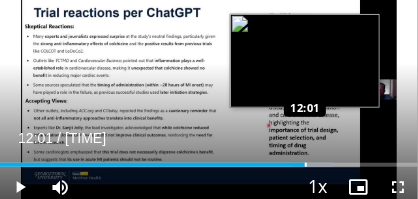 drag, startPoint x: 284, startPoint y: 165, endPoint x: 304, endPoint y: 163, distance: 20.09975 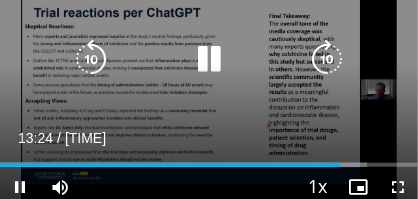 click at bounding box center (209, 59) 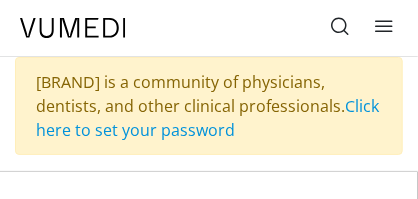 scroll, scrollTop: 100, scrollLeft: 0, axis: vertical 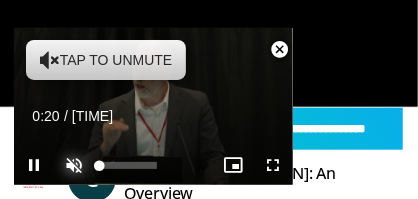 click at bounding box center (74, 165) 